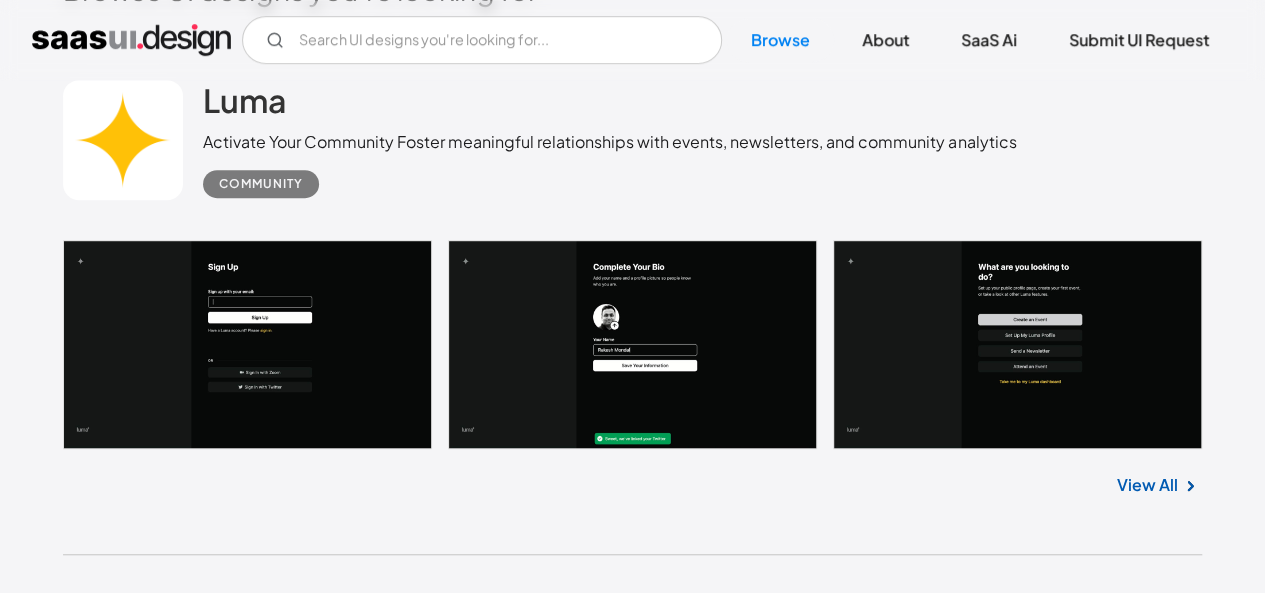 scroll, scrollTop: 534, scrollLeft: 0, axis: vertical 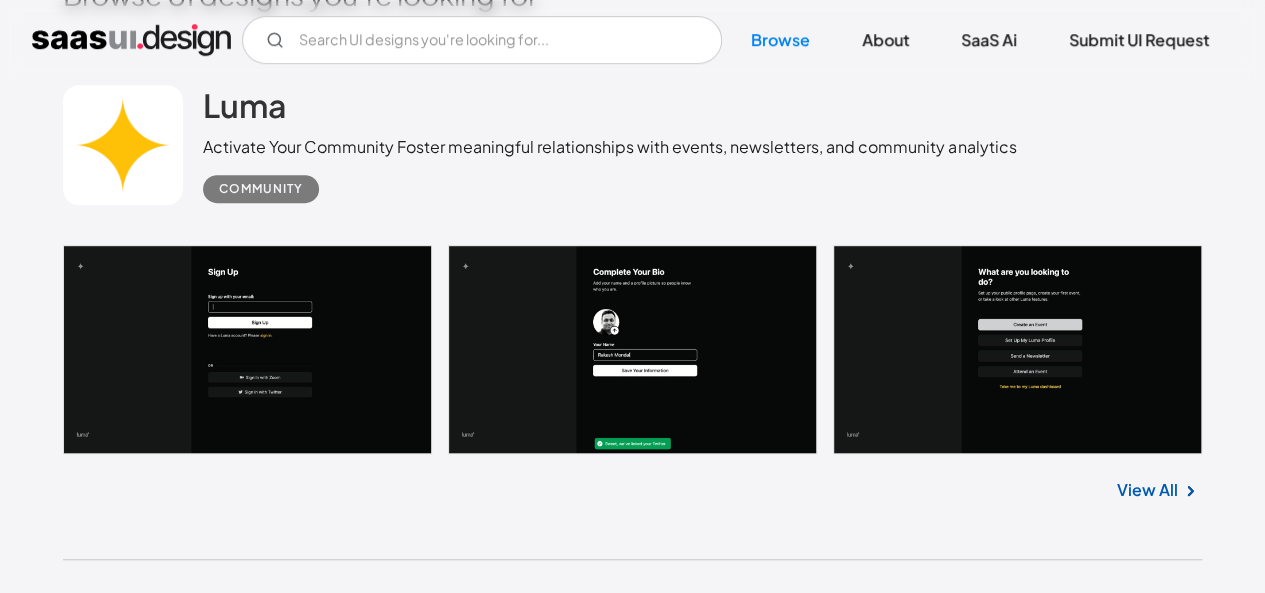 click on "View All" at bounding box center [1147, 490] 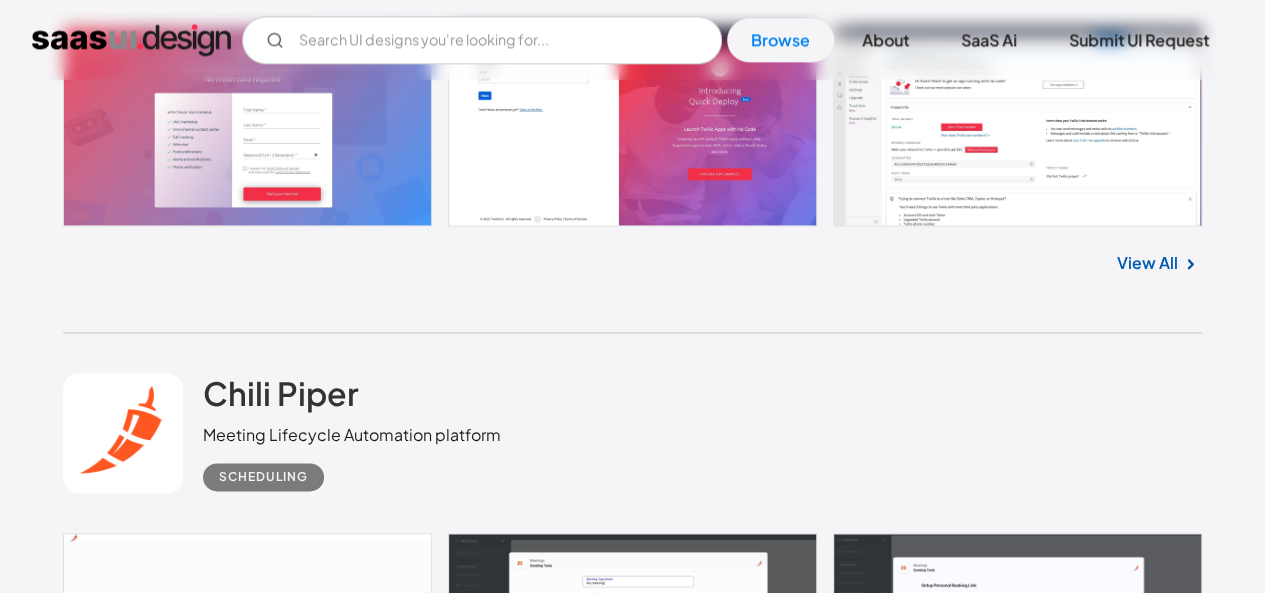 scroll, scrollTop: 1514, scrollLeft: 0, axis: vertical 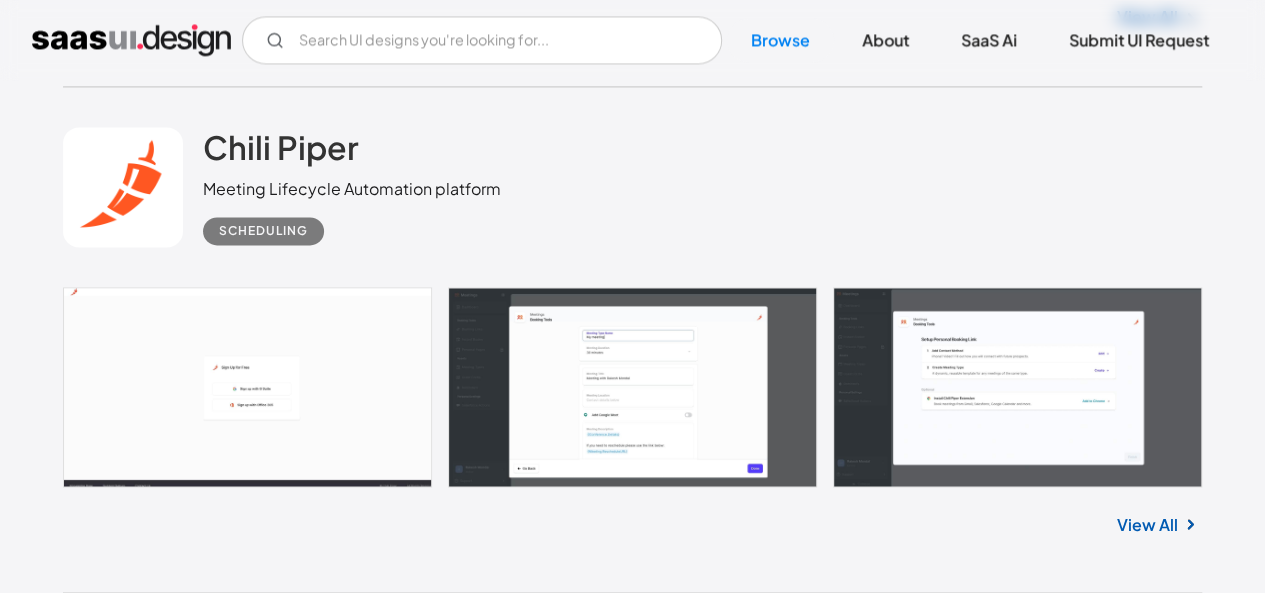 click on "Chili Piper Meeting Lifecycle Automation platform Scheduling" at bounding box center [632, 187] 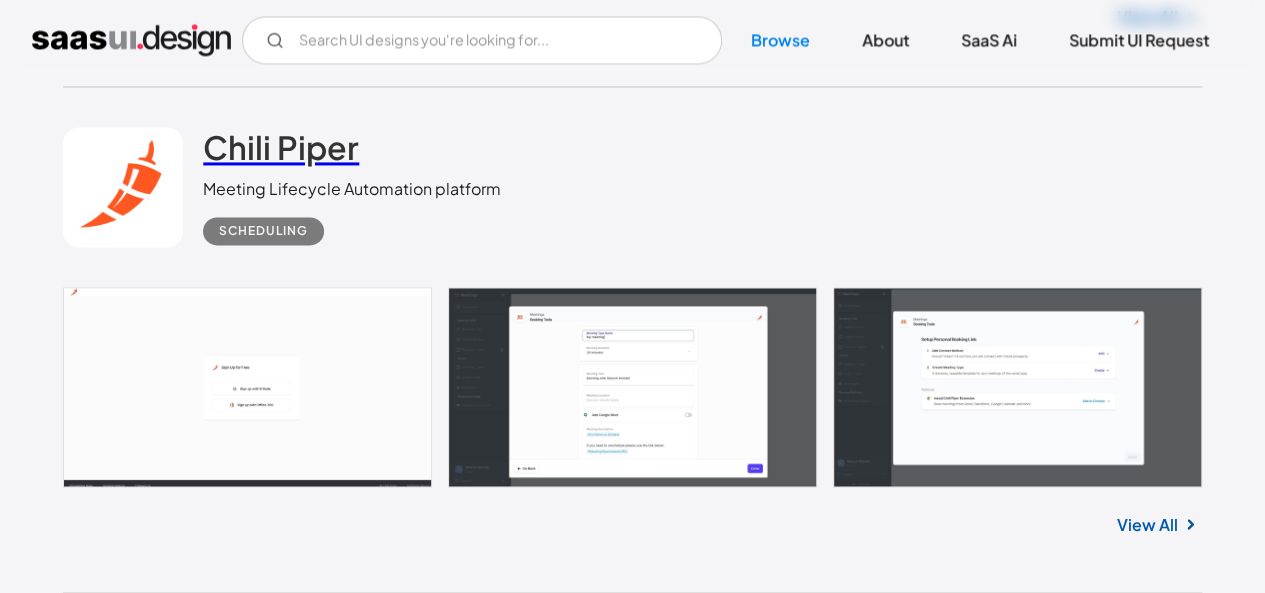 click on "Chili Piper" at bounding box center (281, 147) 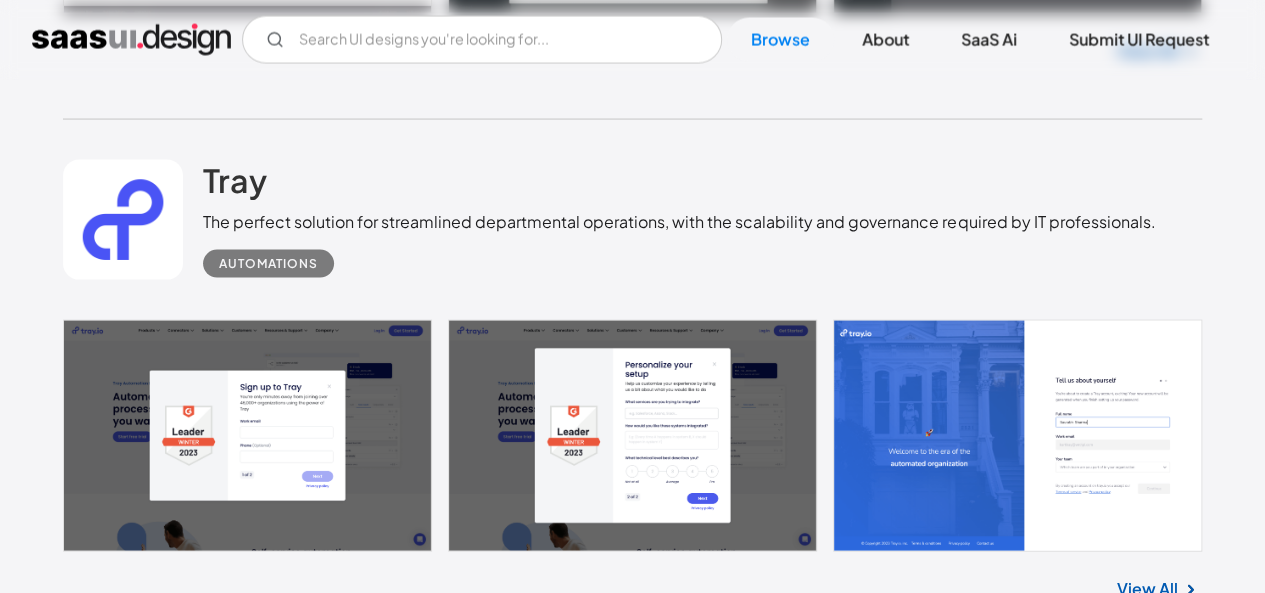 scroll, scrollTop: 1985, scrollLeft: 0, axis: vertical 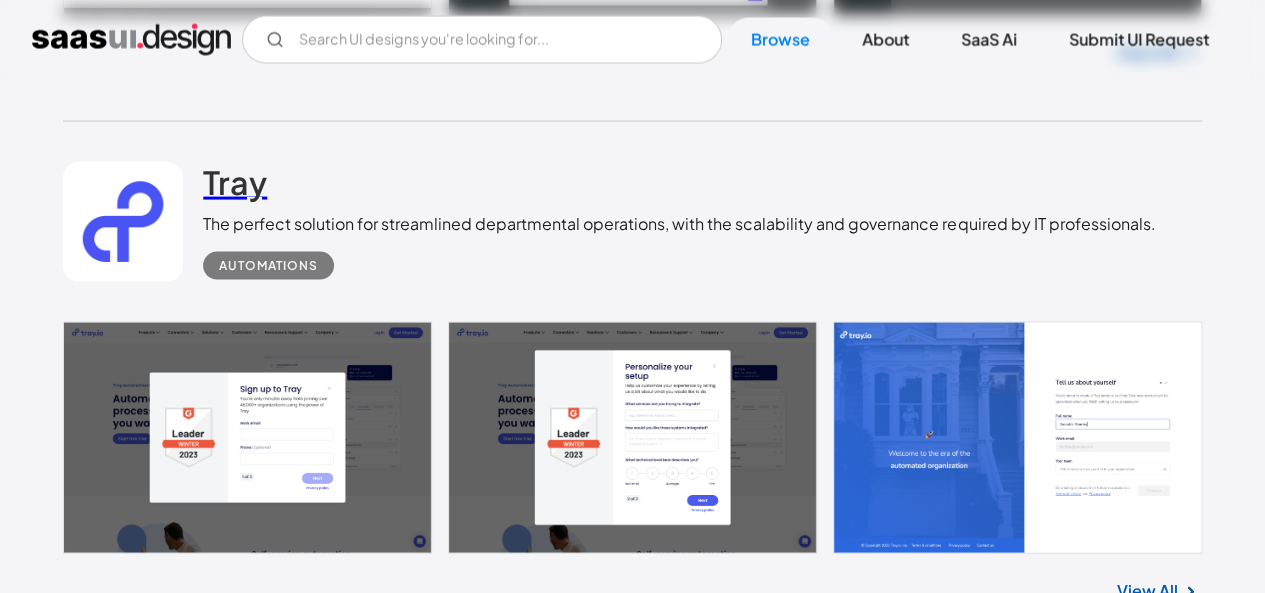 click on "Tray" at bounding box center (235, 182) 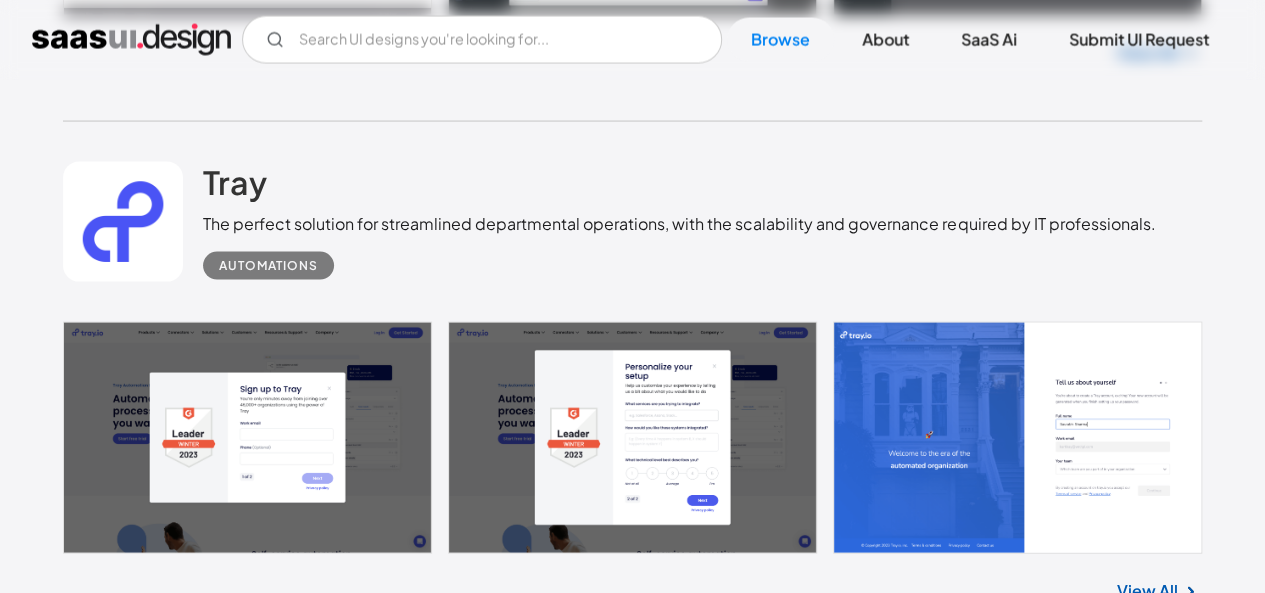 scroll, scrollTop: 2535, scrollLeft: 0, axis: vertical 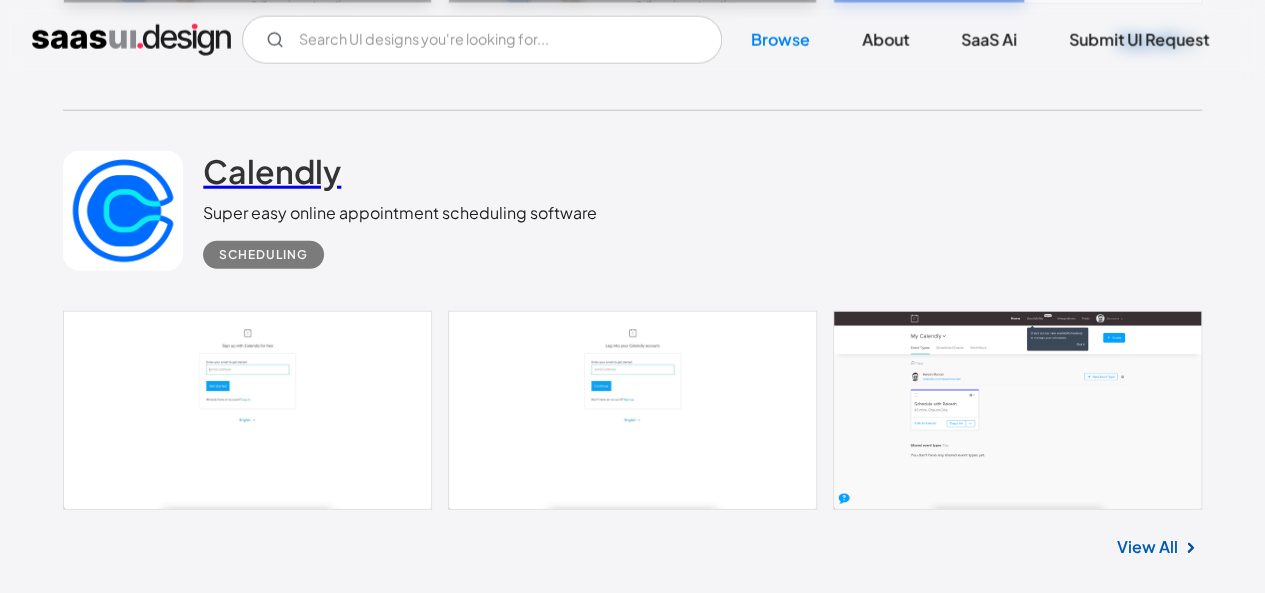 click on "Calendly" at bounding box center [272, 171] 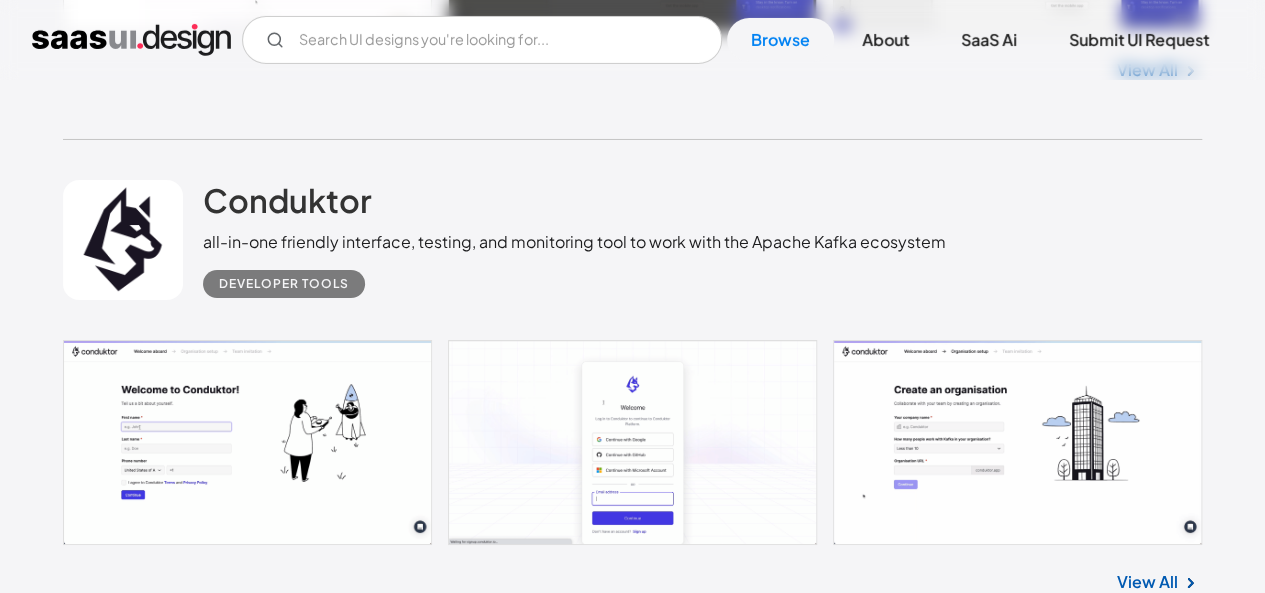 scroll, scrollTop: 3529, scrollLeft: 0, axis: vertical 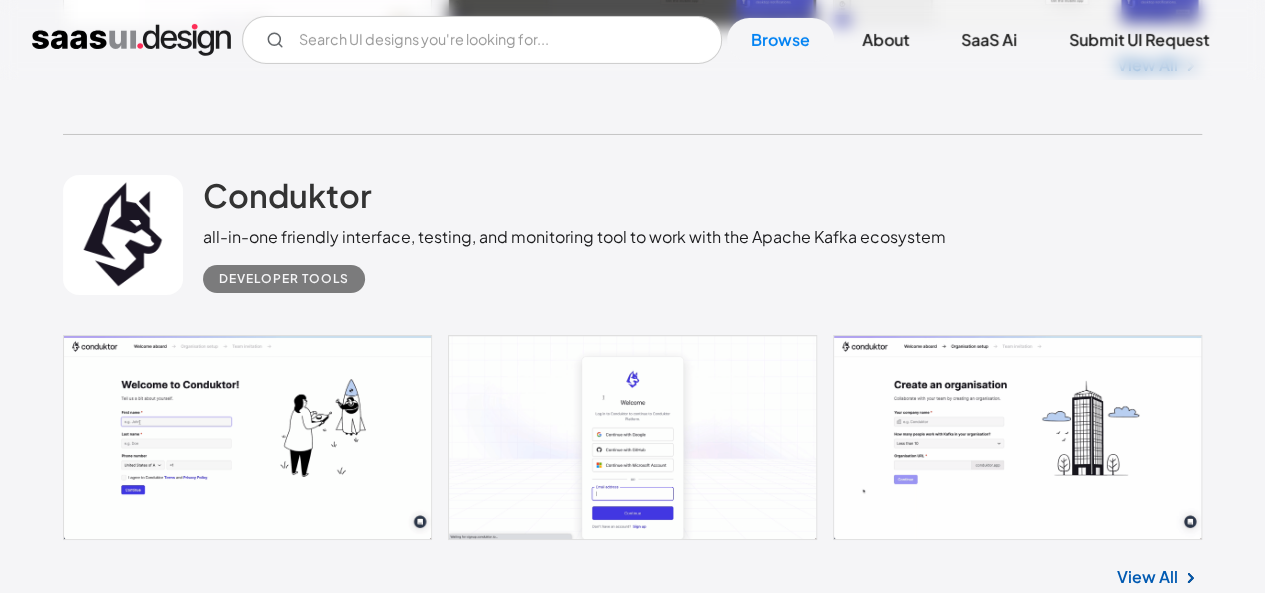 click at bounding box center [123, 235] 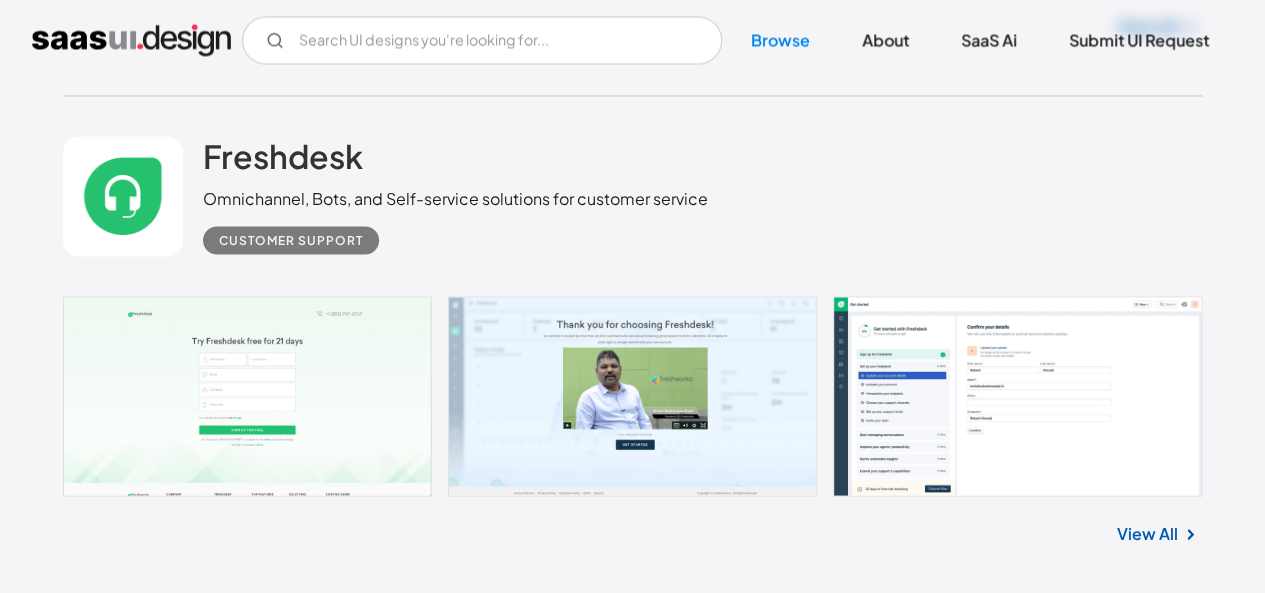 scroll, scrollTop: 9358, scrollLeft: 0, axis: vertical 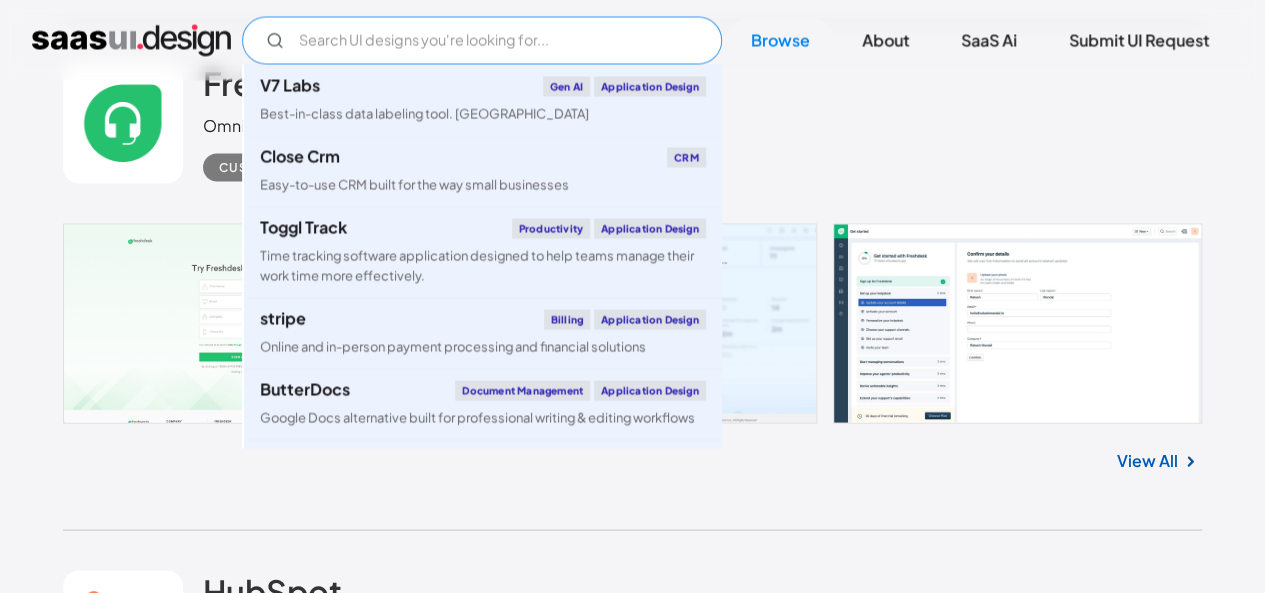 click at bounding box center [482, 40] 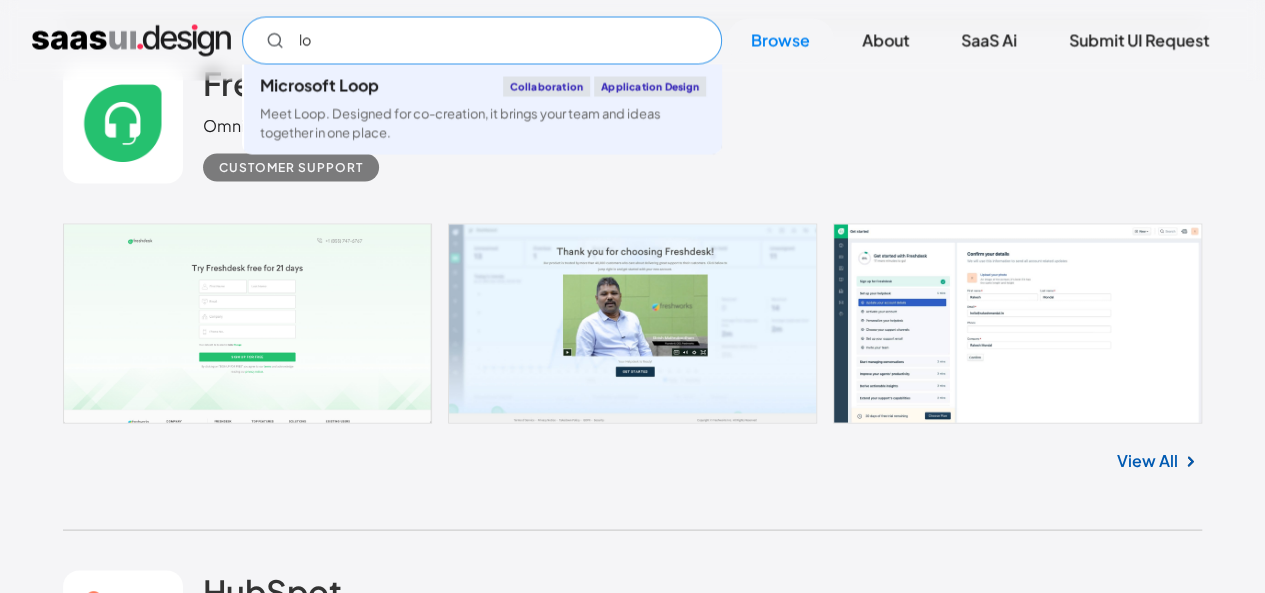 type on "l" 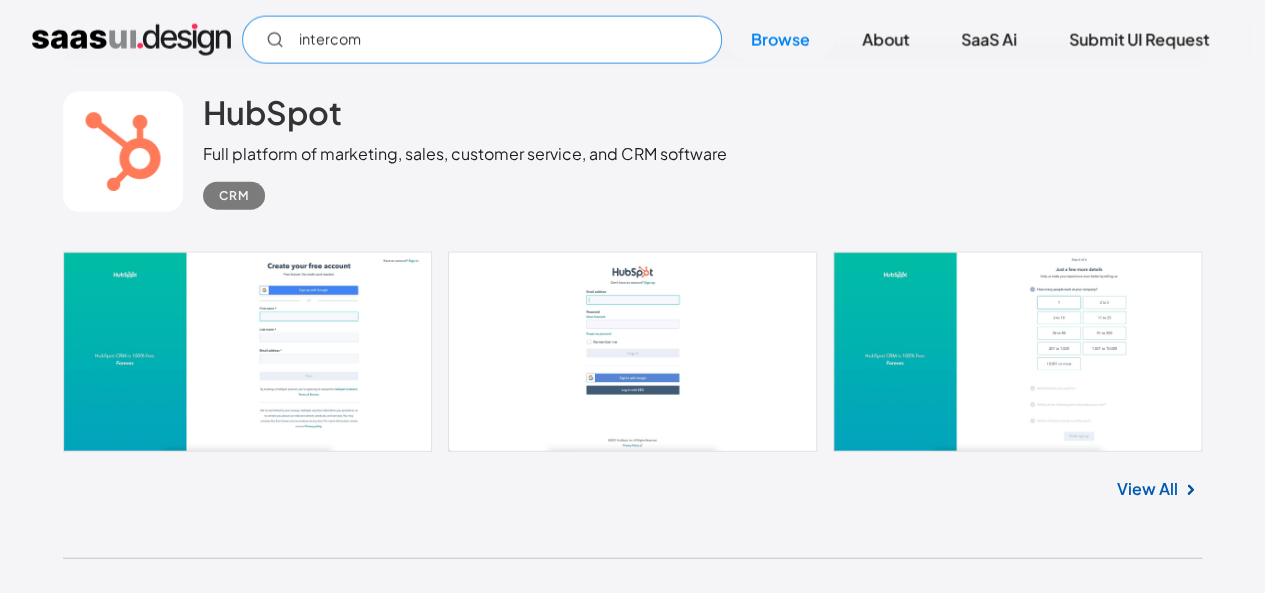 scroll, scrollTop: 9837, scrollLeft: 0, axis: vertical 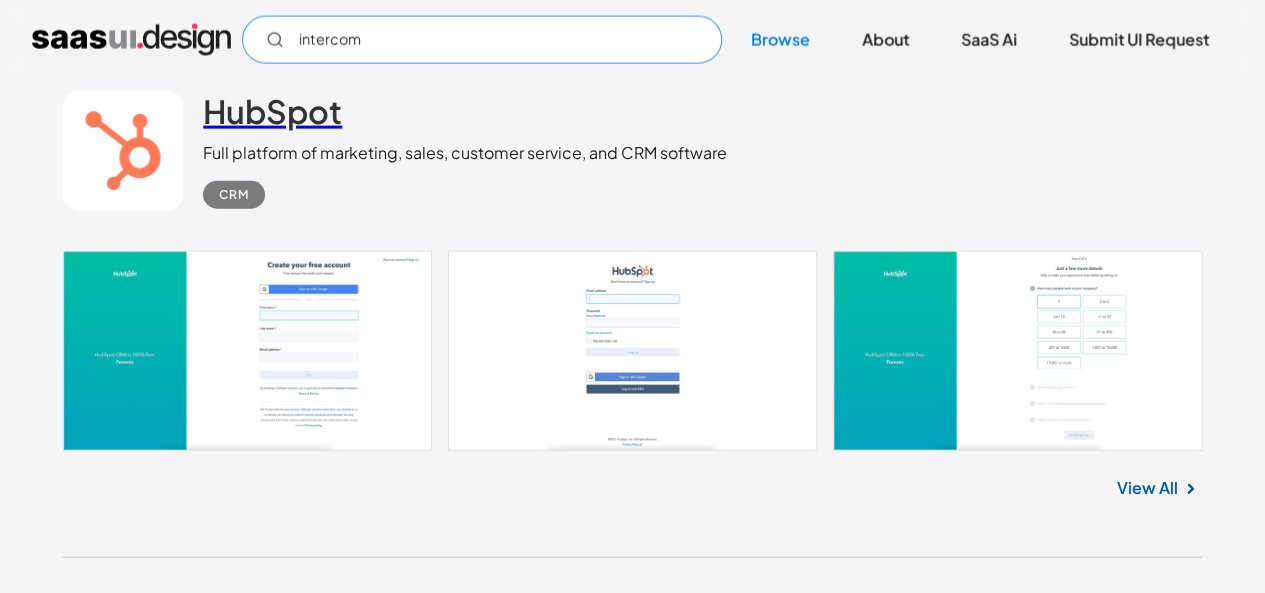 type on "intercom" 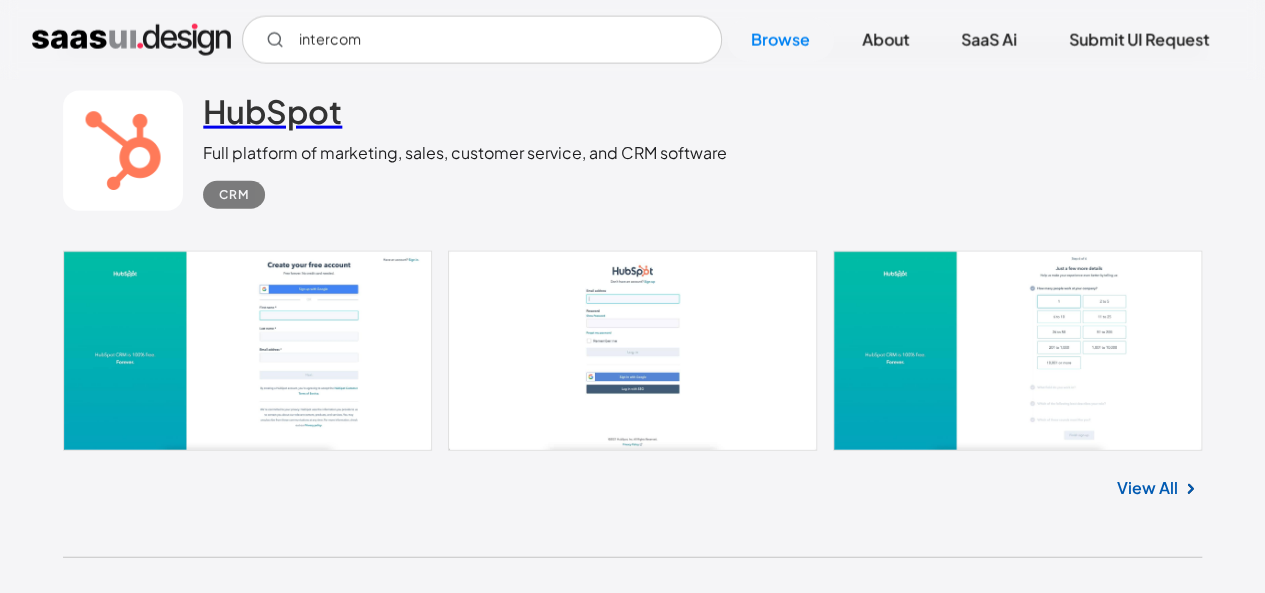 click on "HubSpot" at bounding box center (272, 111) 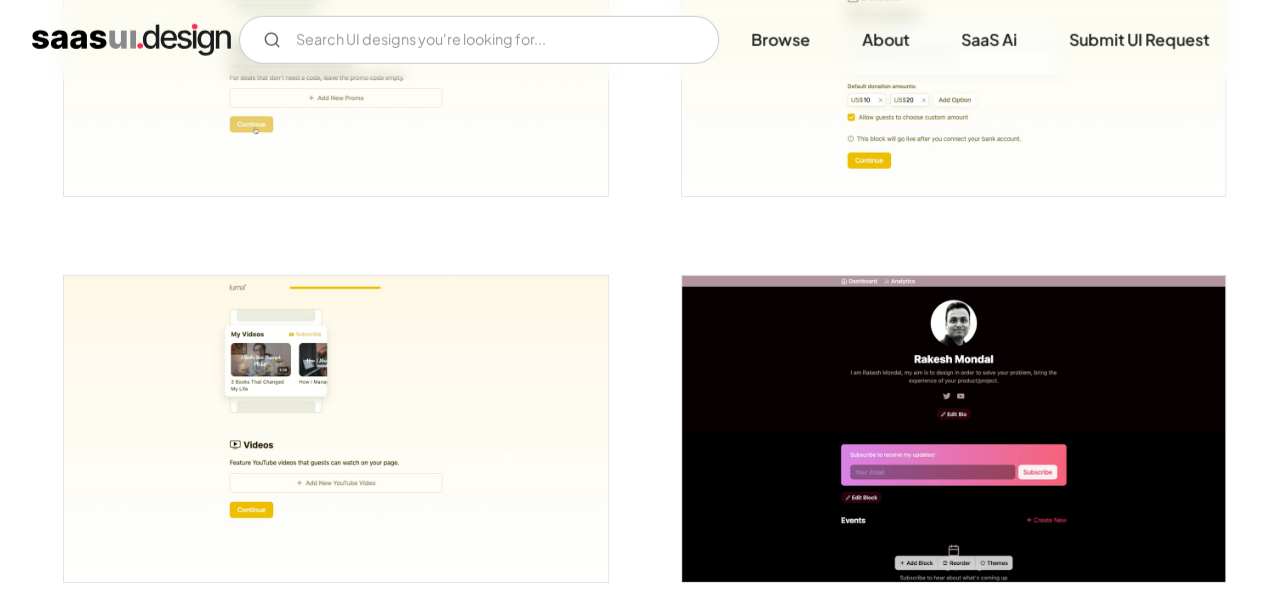 scroll, scrollTop: 2886, scrollLeft: 0, axis: vertical 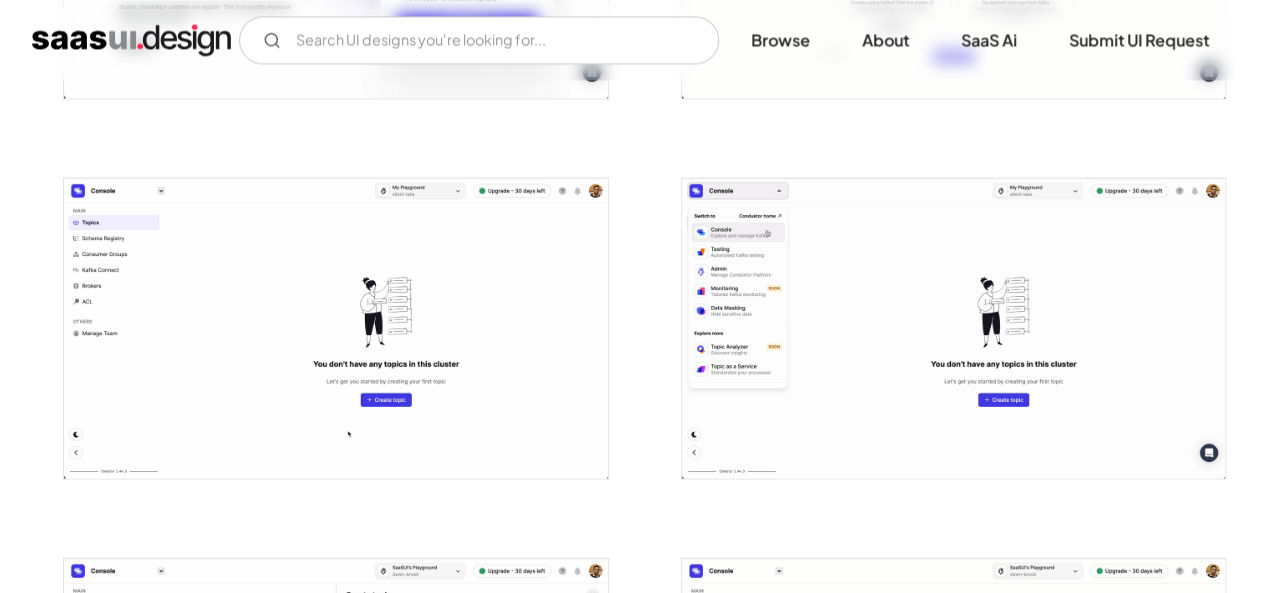 click at bounding box center (953, 328) 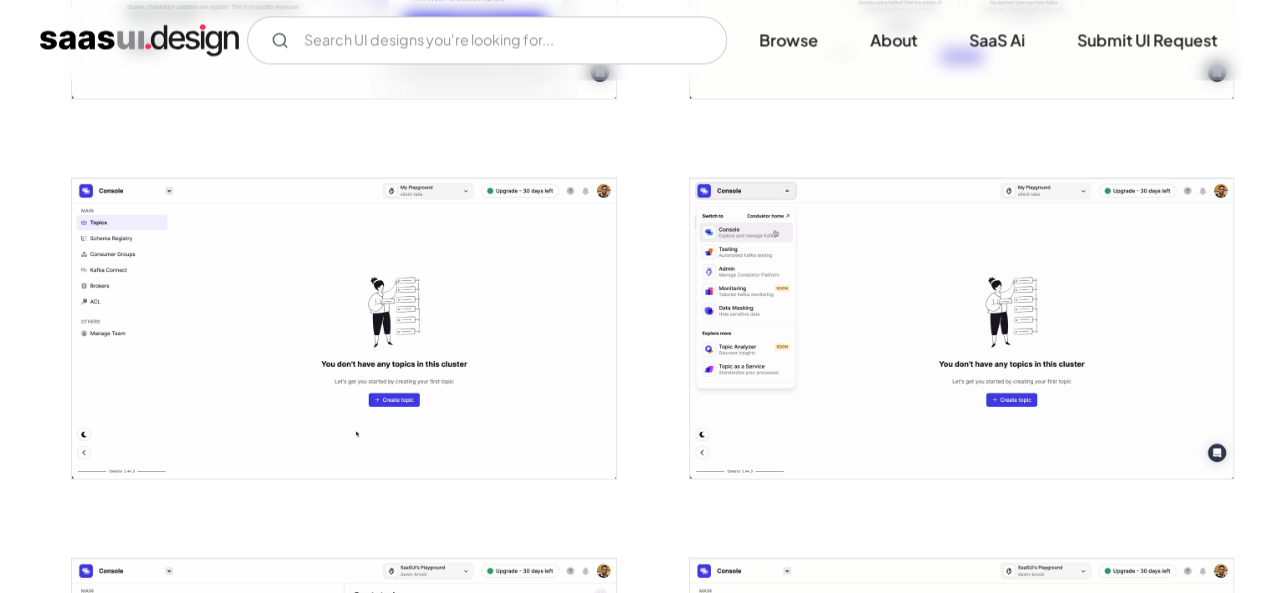 scroll, scrollTop: 1440, scrollLeft: 0, axis: vertical 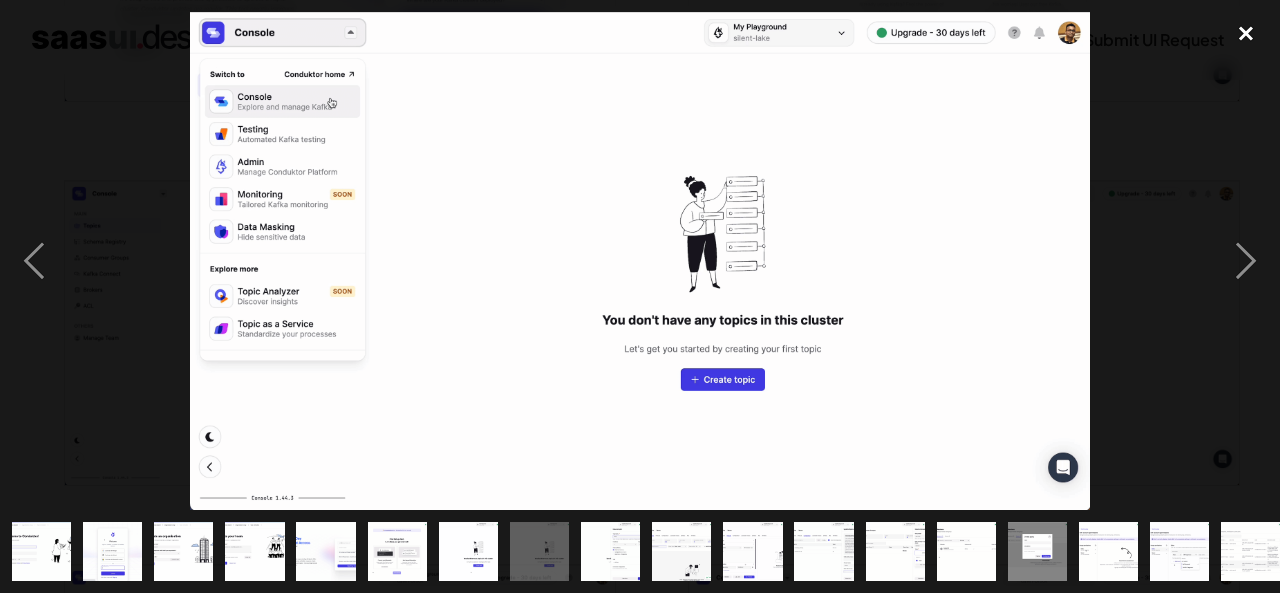 click at bounding box center (1246, 34) 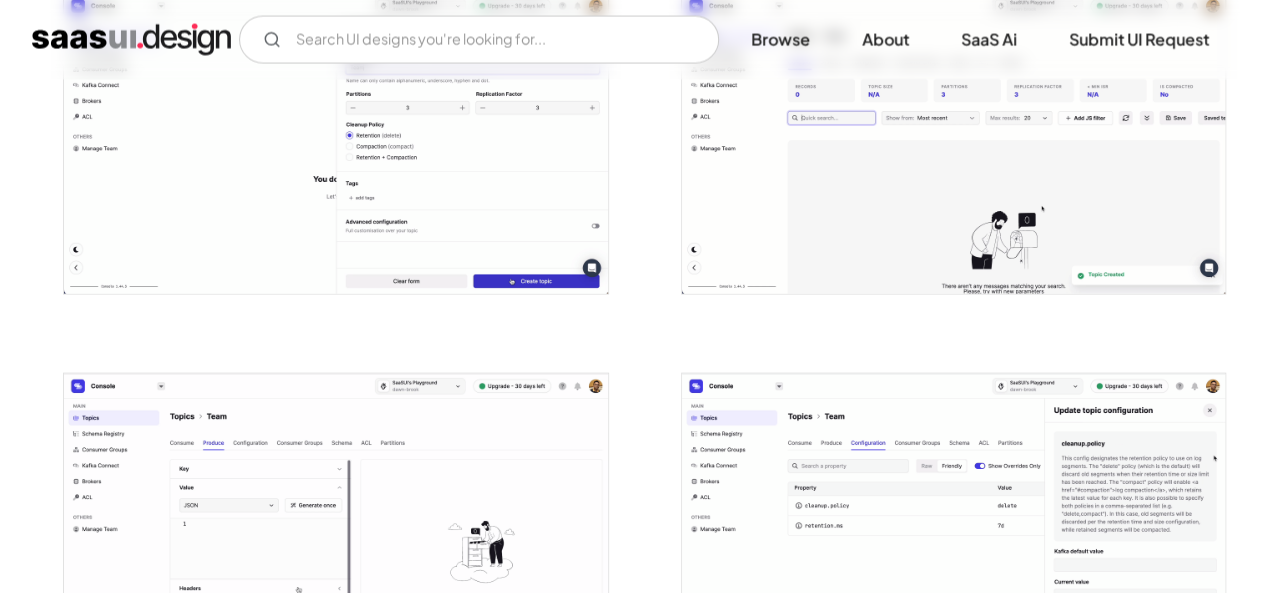 scroll, scrollTop: 2004, scrollLeft: 0, axis: vertical 